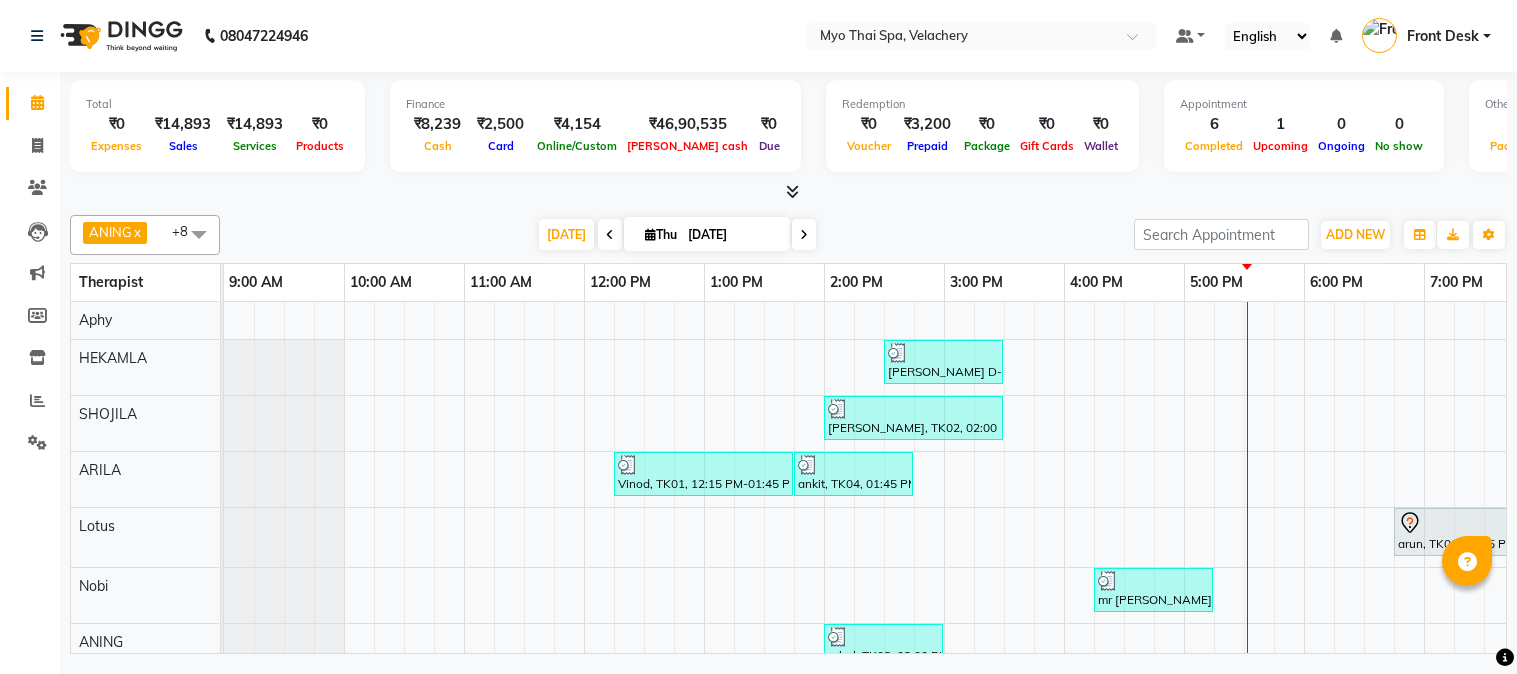 scroll, scrollTop: 0, scrollLeft: 0, axis: both 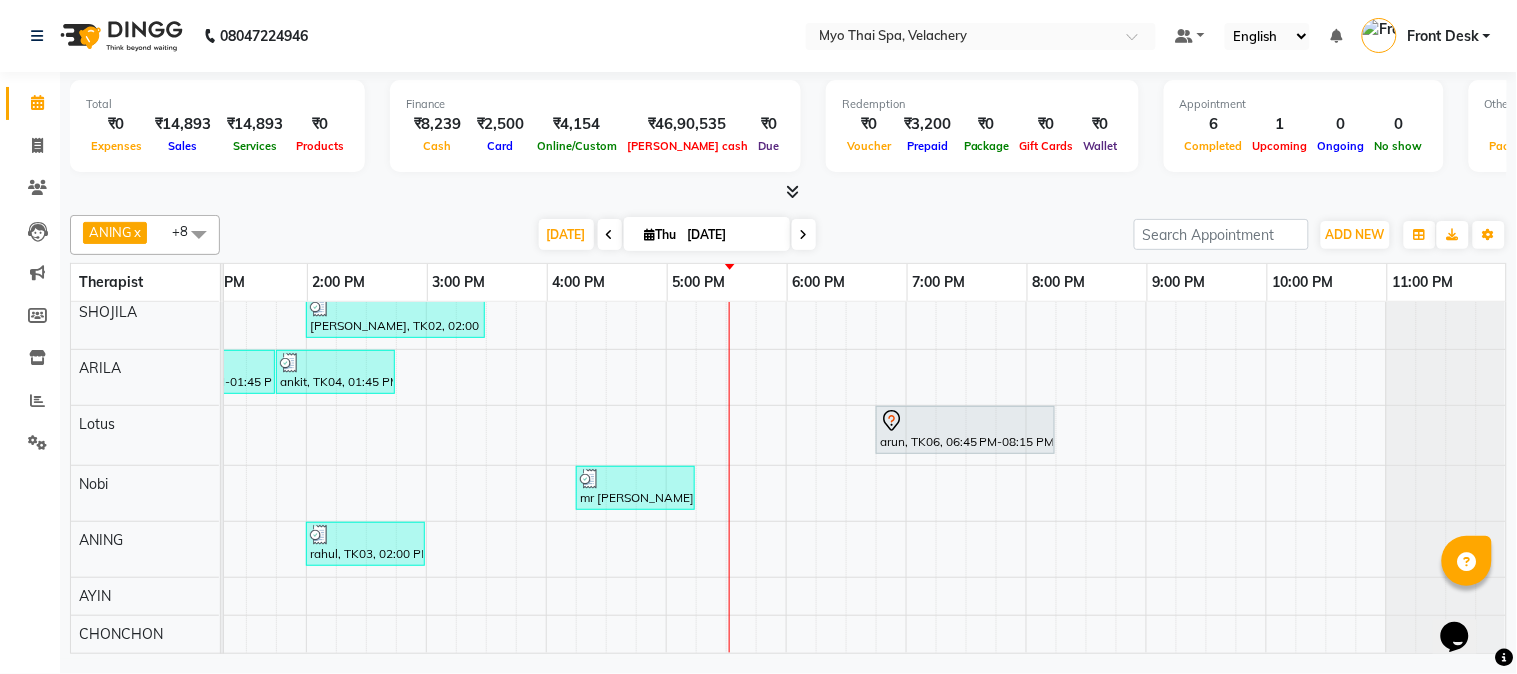 click on "[PERSON_NAME] D-671, TK05, 02:30 PM-03:30 PM, Balinese [ 60 Min ]     [PERSON_NAME], TK02, 02:00 PM-03:30 PM, Deep Tissue [ 90 Min ]     Vinod, TK01, 12:15 PM-01:45 PM, Traditional Thai Dry Spa -90Mins     ankit, TK04, 01:45 PM-02:45 PM, Swedish [ 60 Min ]             arun, TK06, 06:45 PM-08:15 PM, Spa of the month stress releiving 90 mints     mr [PERSON_NAME] 2283, TK07, 04:15 PM-05:15 PM, Aroma Thai [ 60 Min ]     rahul, TK03, 02:00 PM-03:00 PM, Thai Dry (60 min) NB" at bounding box center (606, 426) 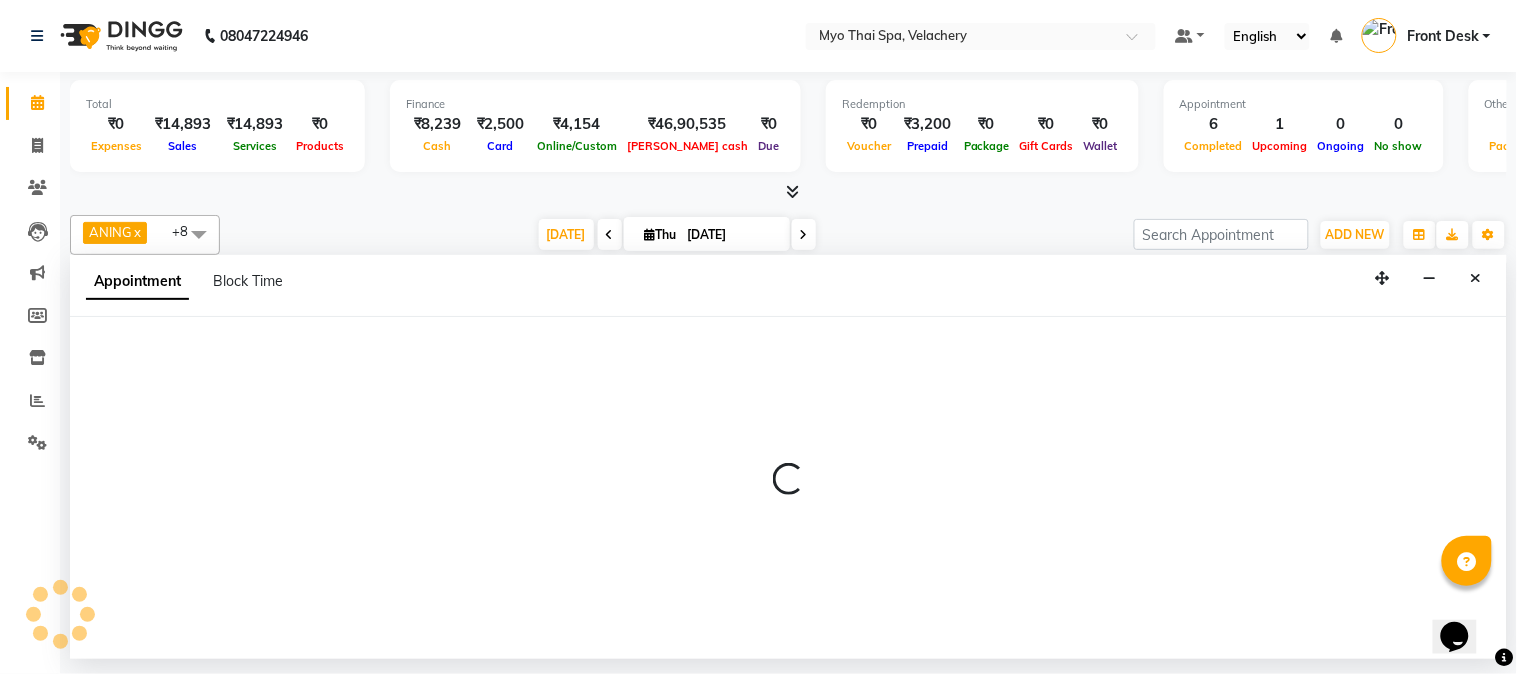 select on "83556" 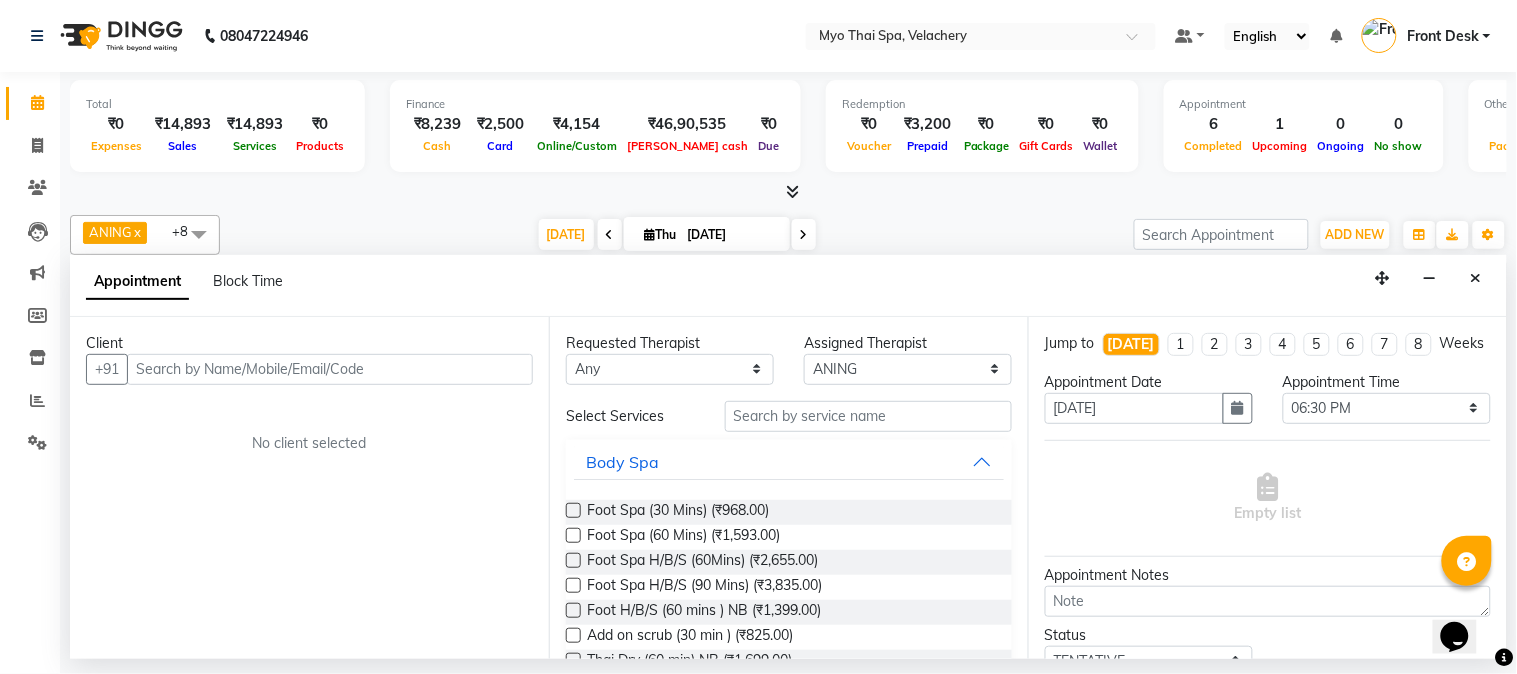 drag, startPoint x: 217, startPoint y: 375, endPoint x: 228, endPoint y: 383, distance: 13.601471 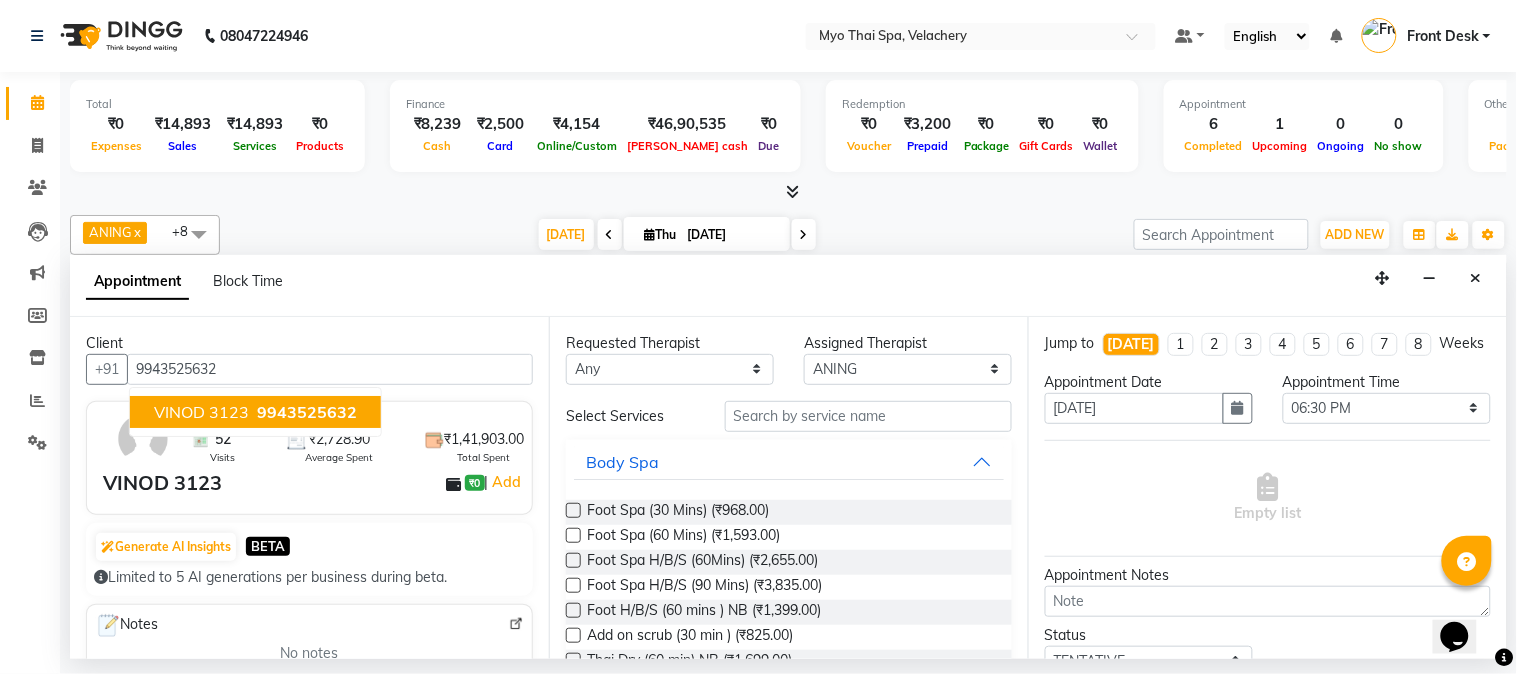 click on "VINOD 3123" at bounding box center (201, 412) 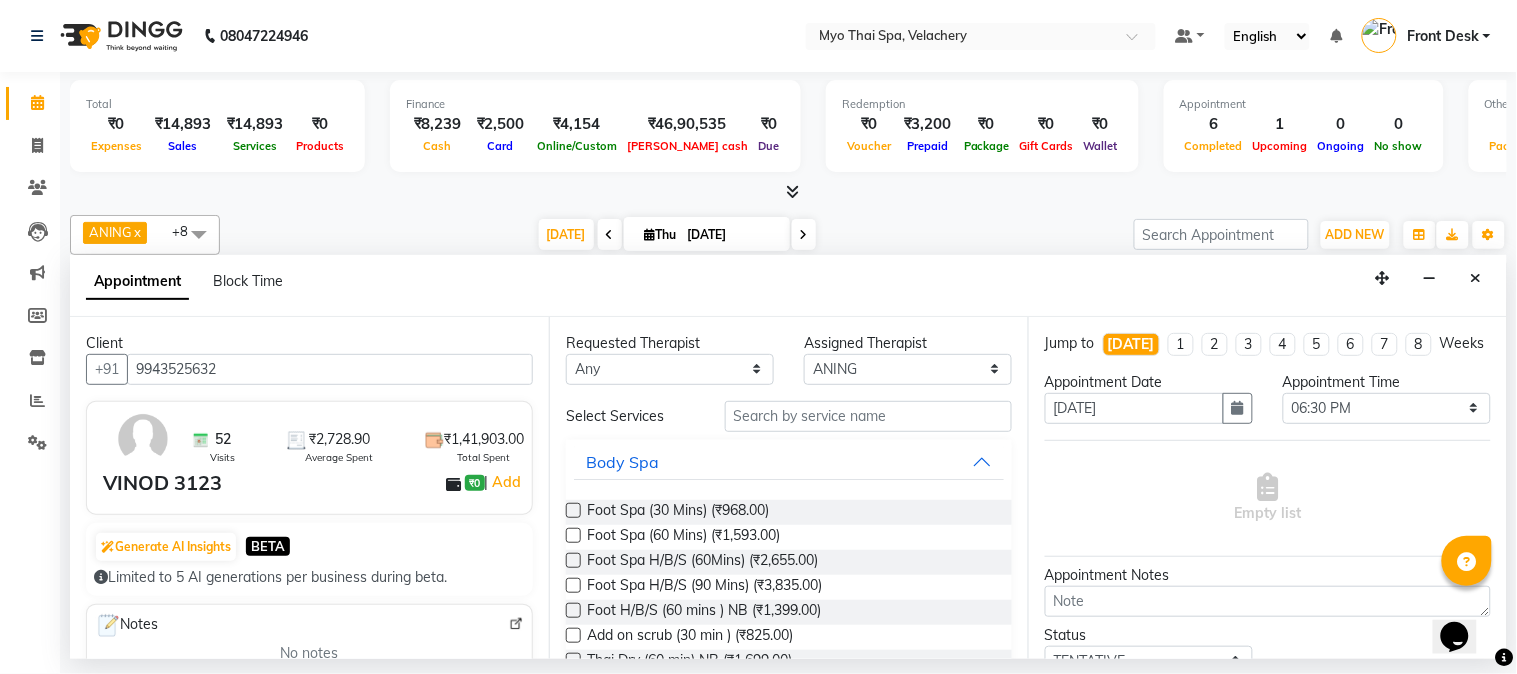 type on "9943525632" 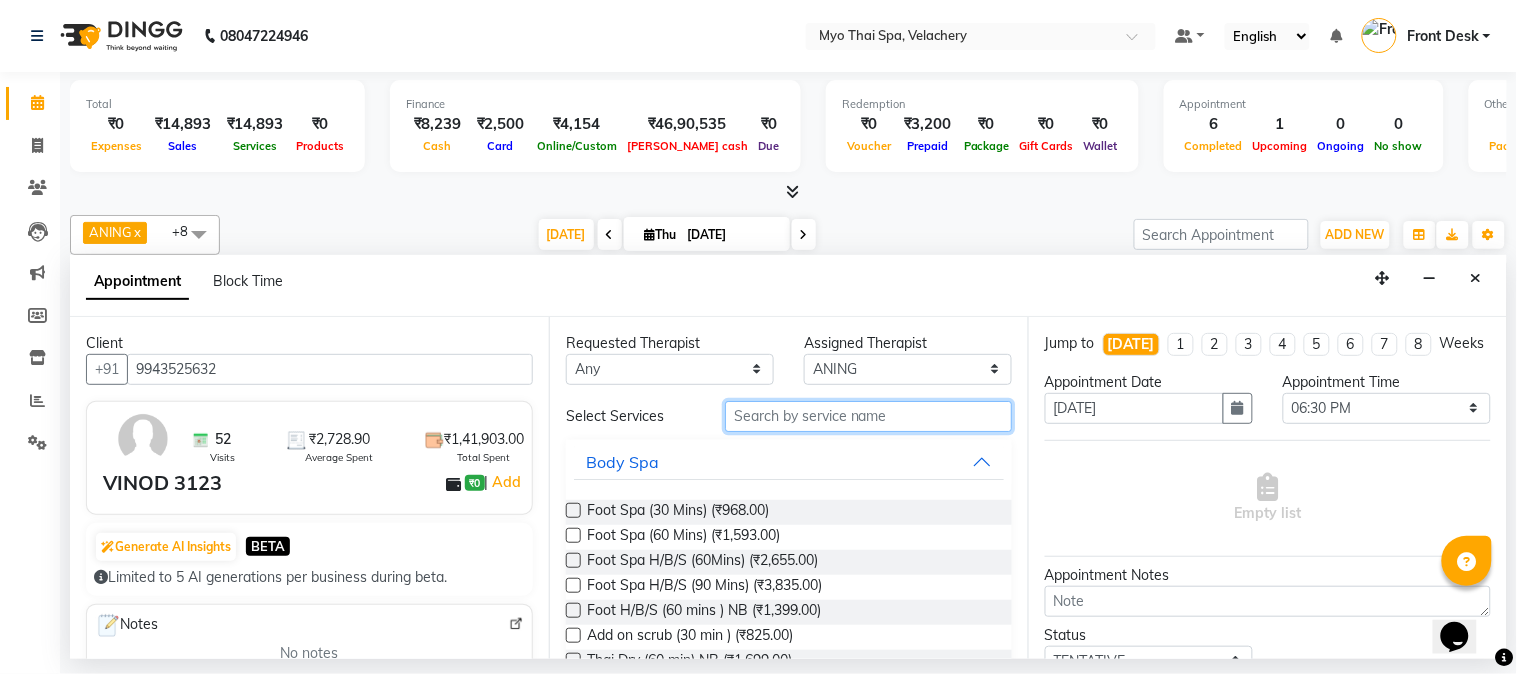 click at bounding box center (868, 416) 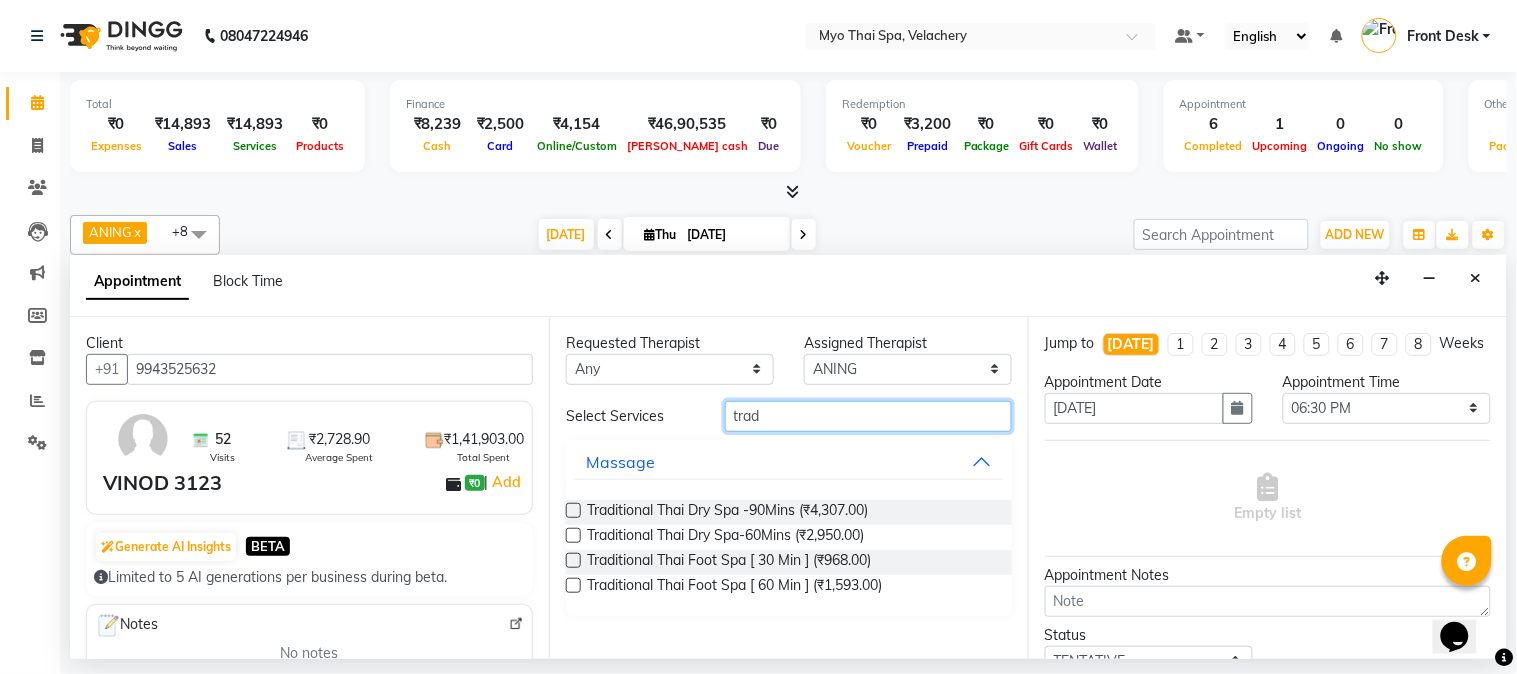 type on "trad" 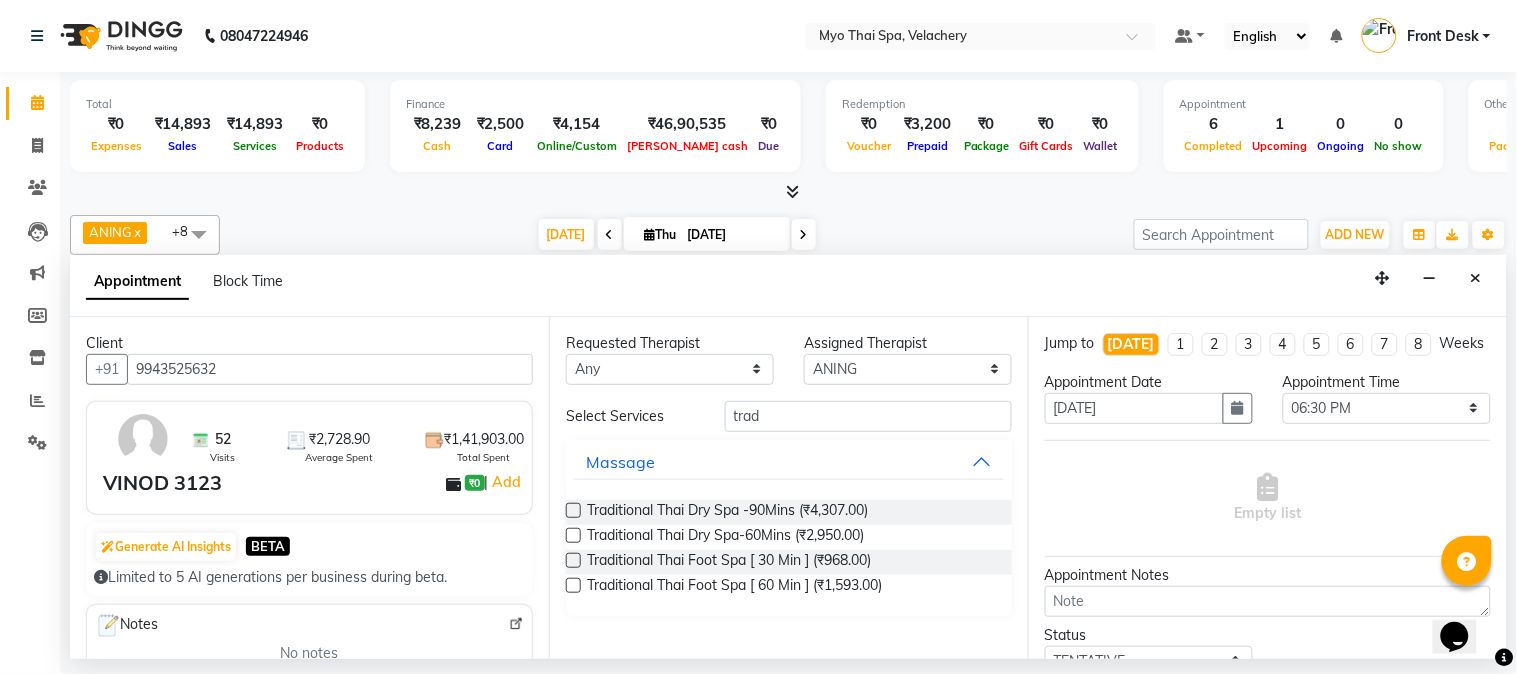 click at bounding box center (573, 535) 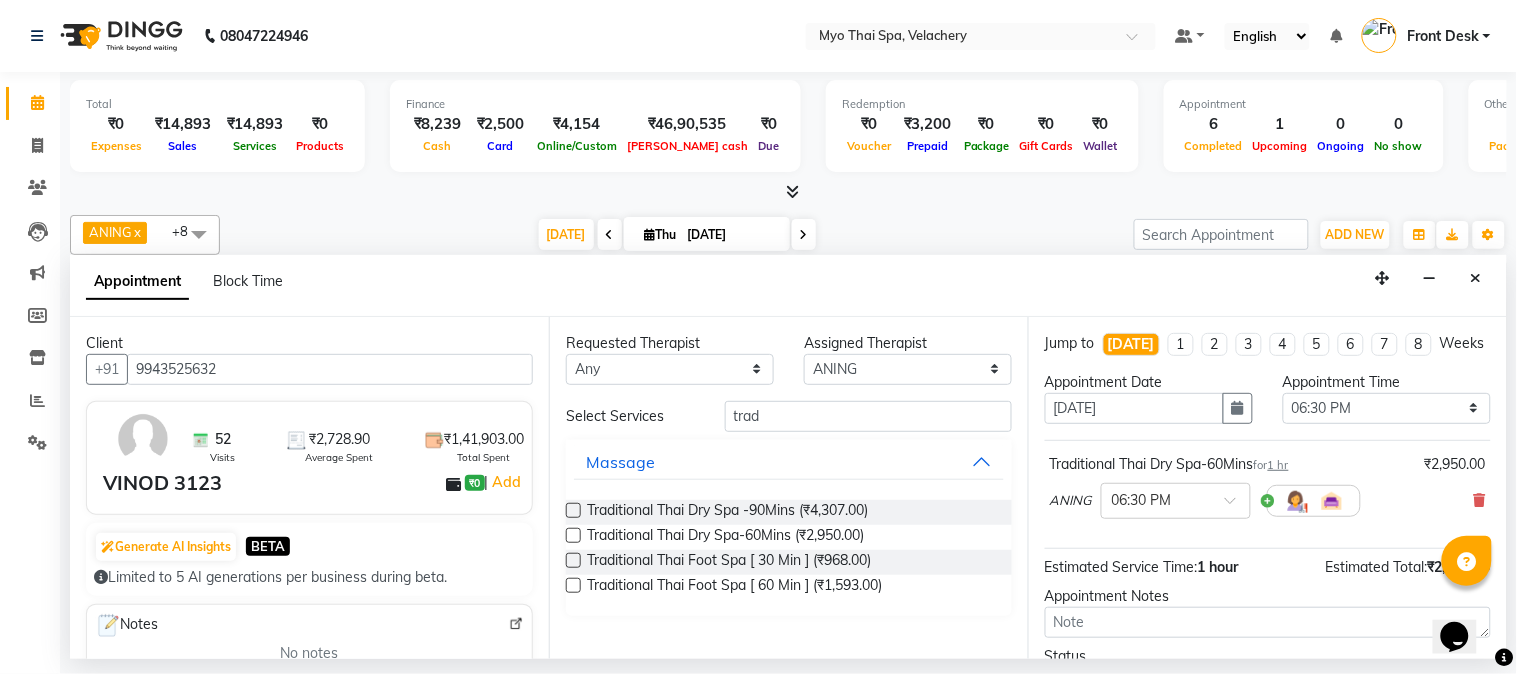 click at bounding box center [573, 535] 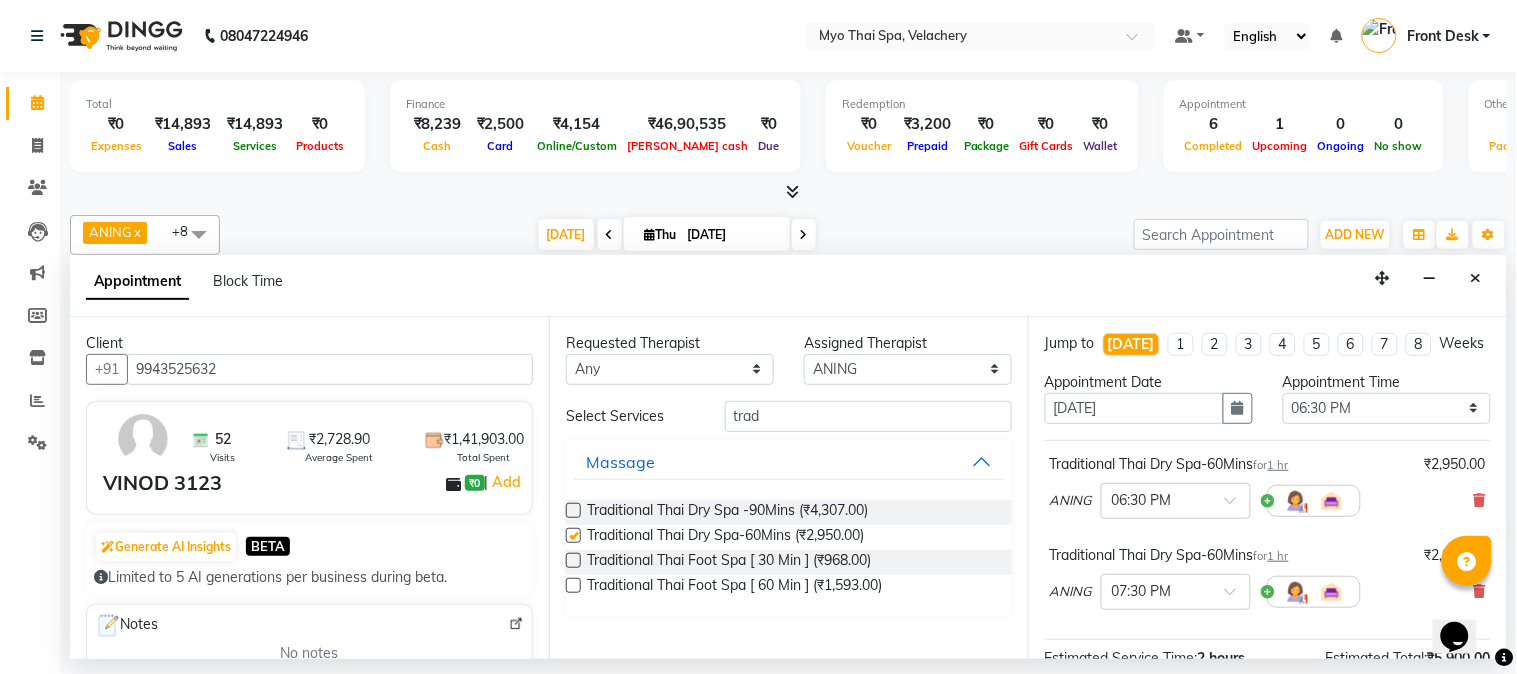 checkbox on "false" 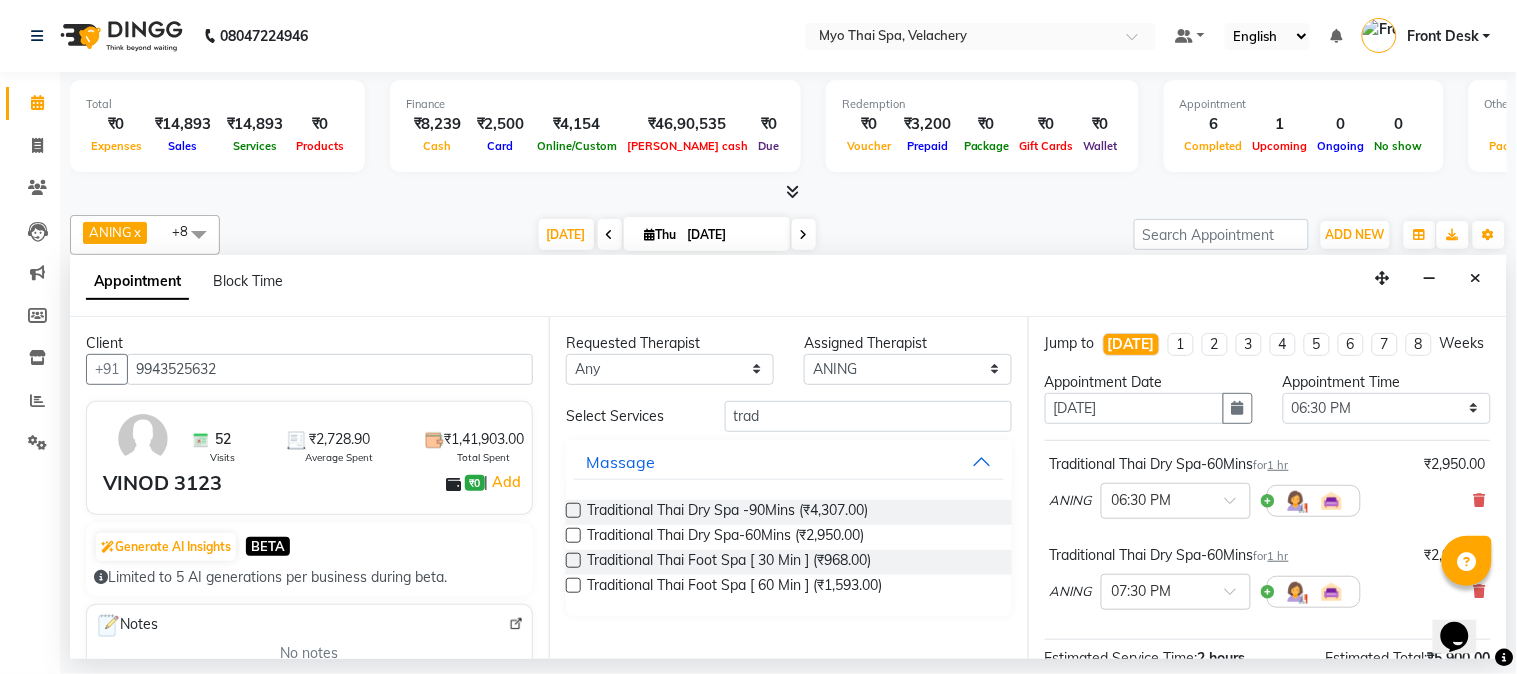 scroll, scrollTop: 274, scrollLeft: 0, axis: vertical 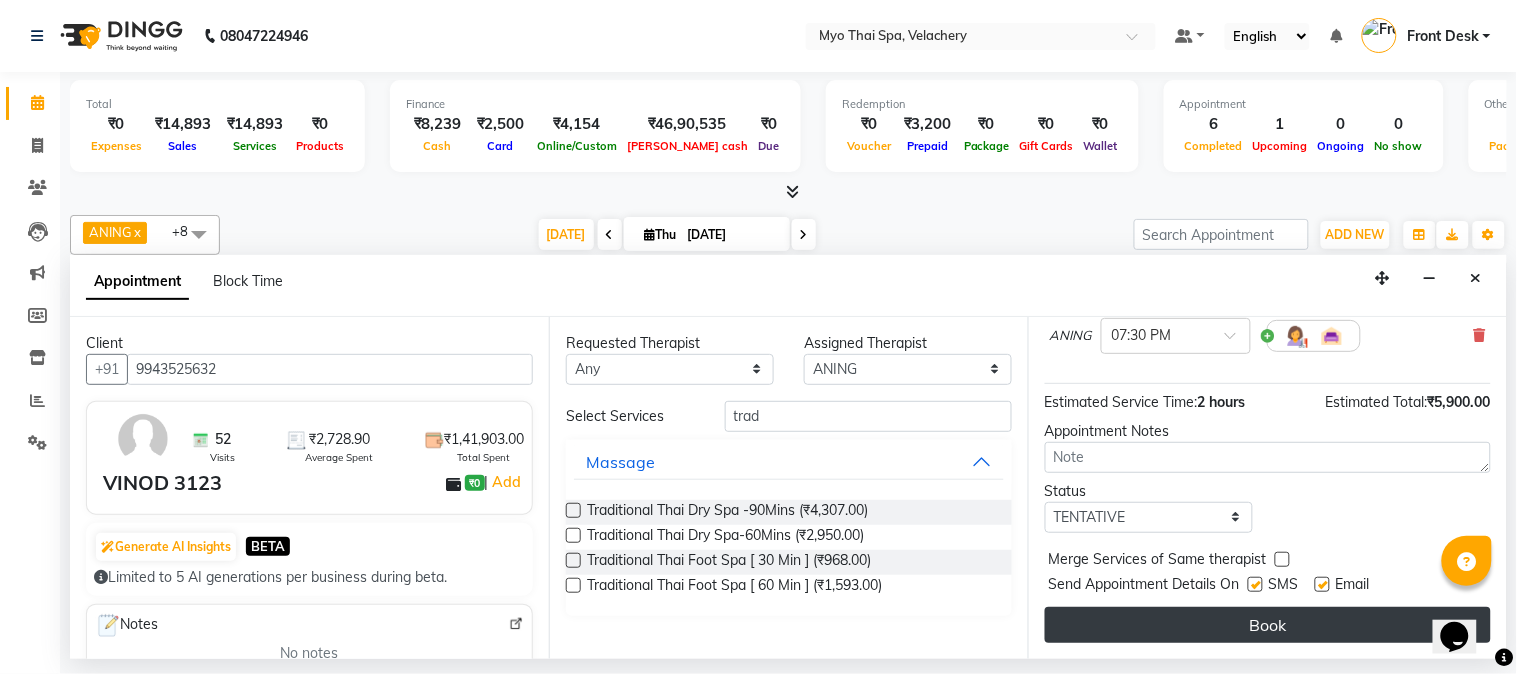 click on "Book" at bounding box center (1268, 625) 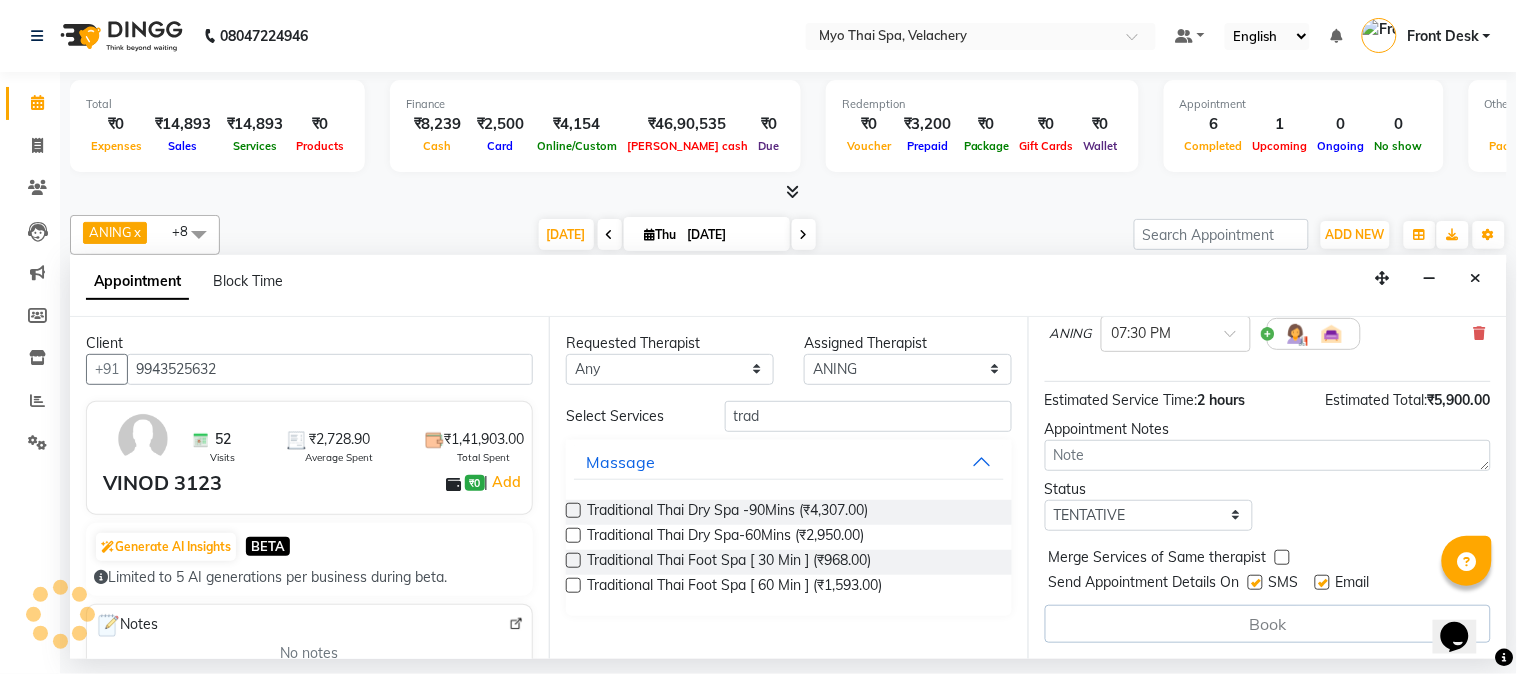 click on "Book" at bounding box center (1268, 624) 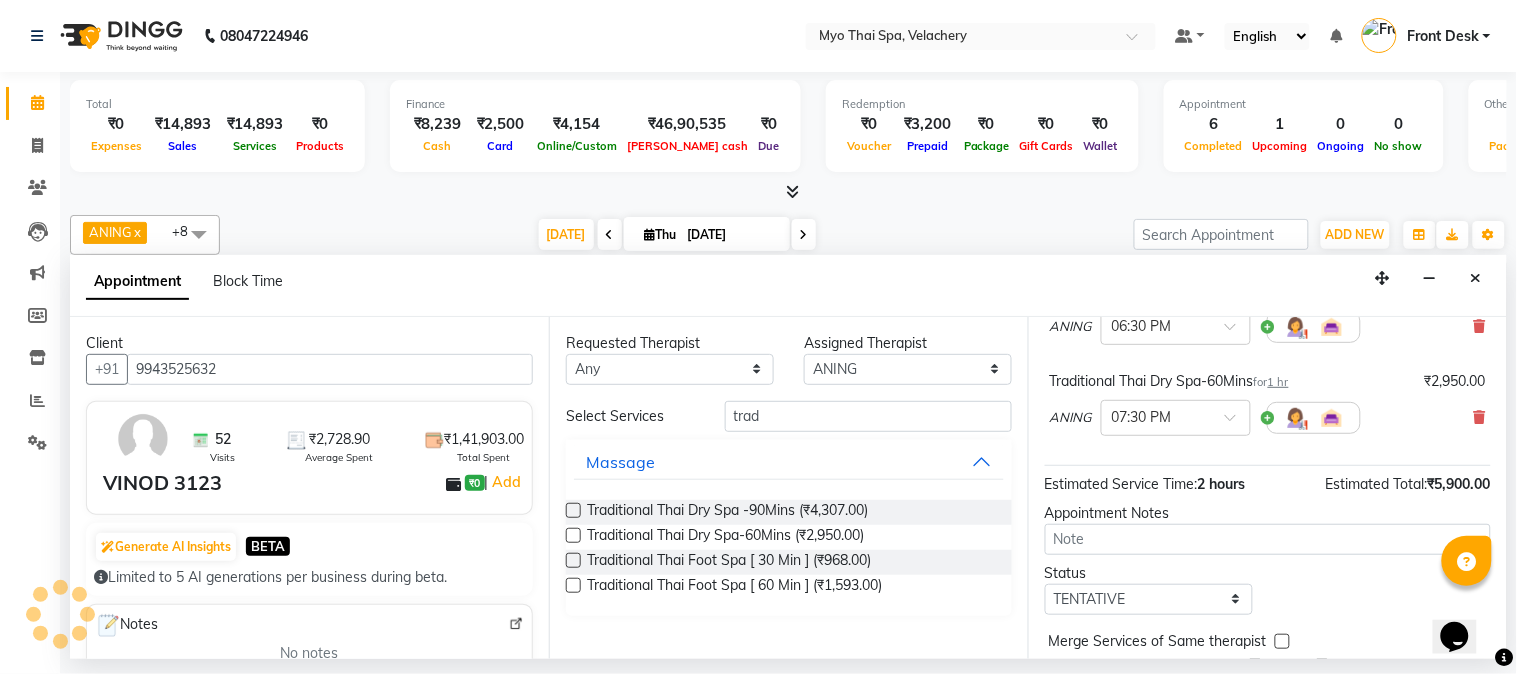 scroll, scrollTop: 0, scrollLeft: 0, axis: both 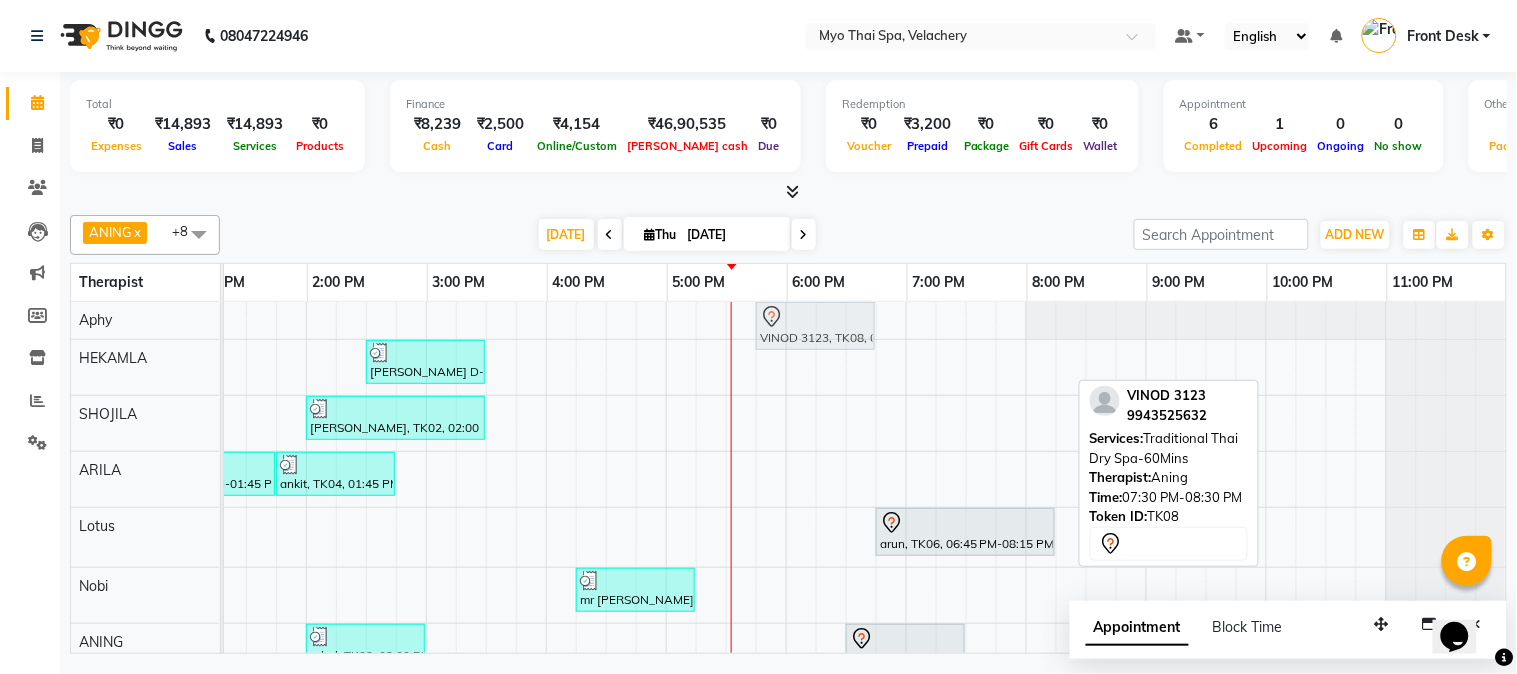drag, startPoint x: 977, startPoint y: 513, endPoint x: 780, endPoint y: 318, distance: 277.18945 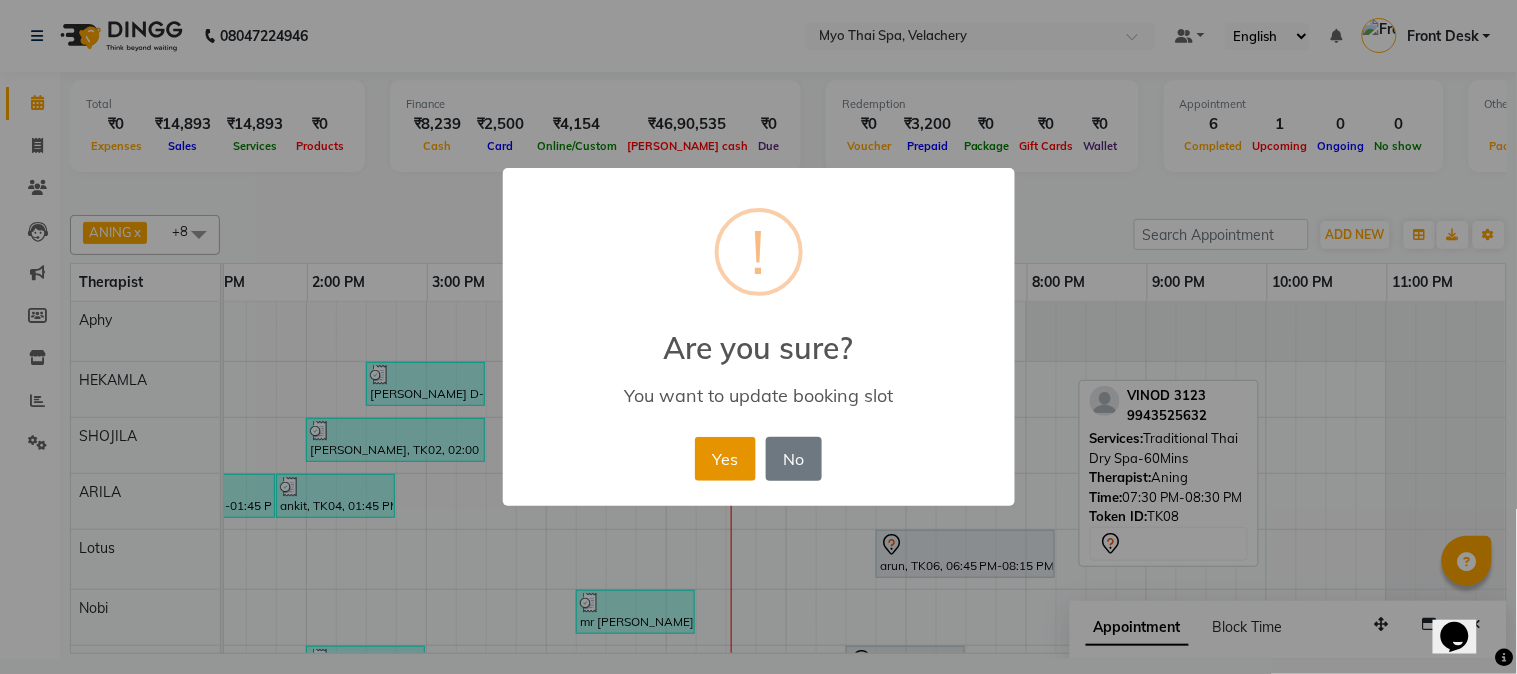 click on "Yes" at bounding box center [725, 459] 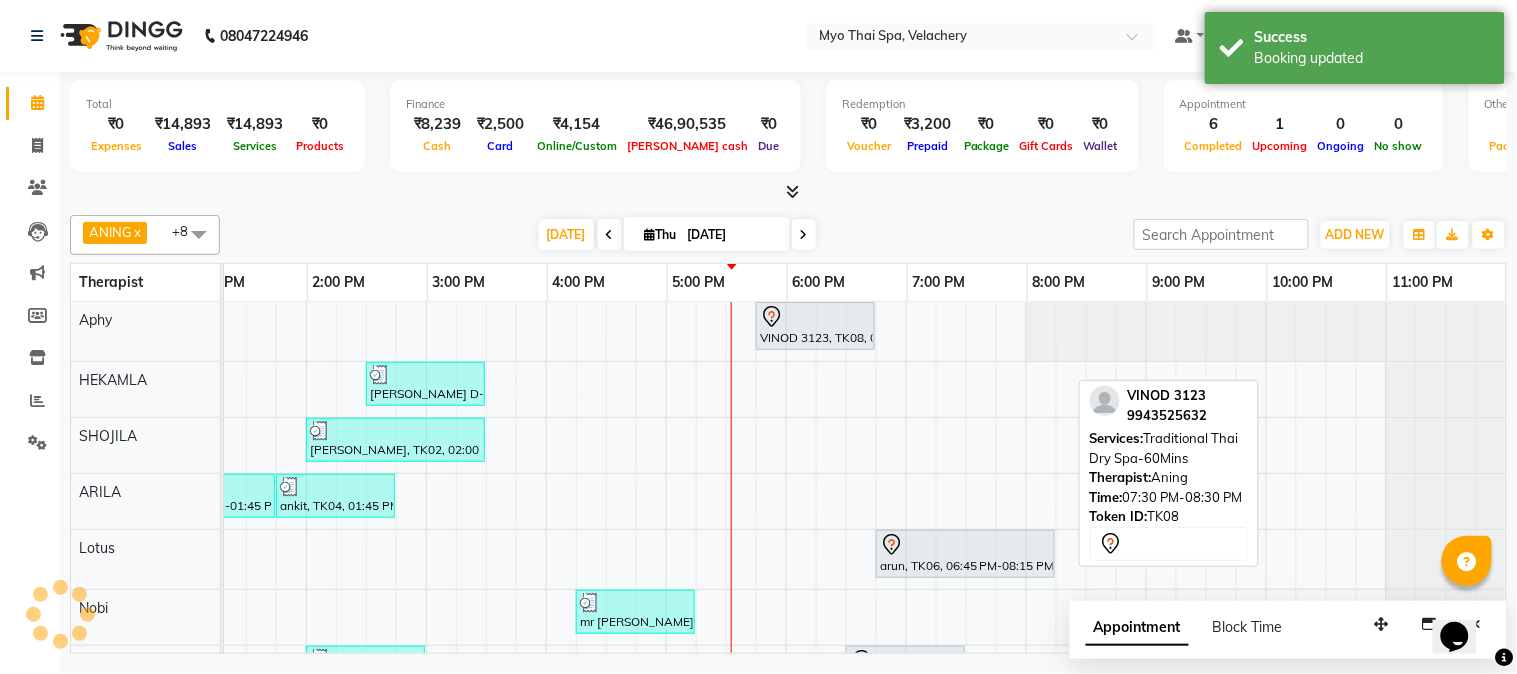 scroll, scrollTop: 83, scrollLeft: 534, axis: both 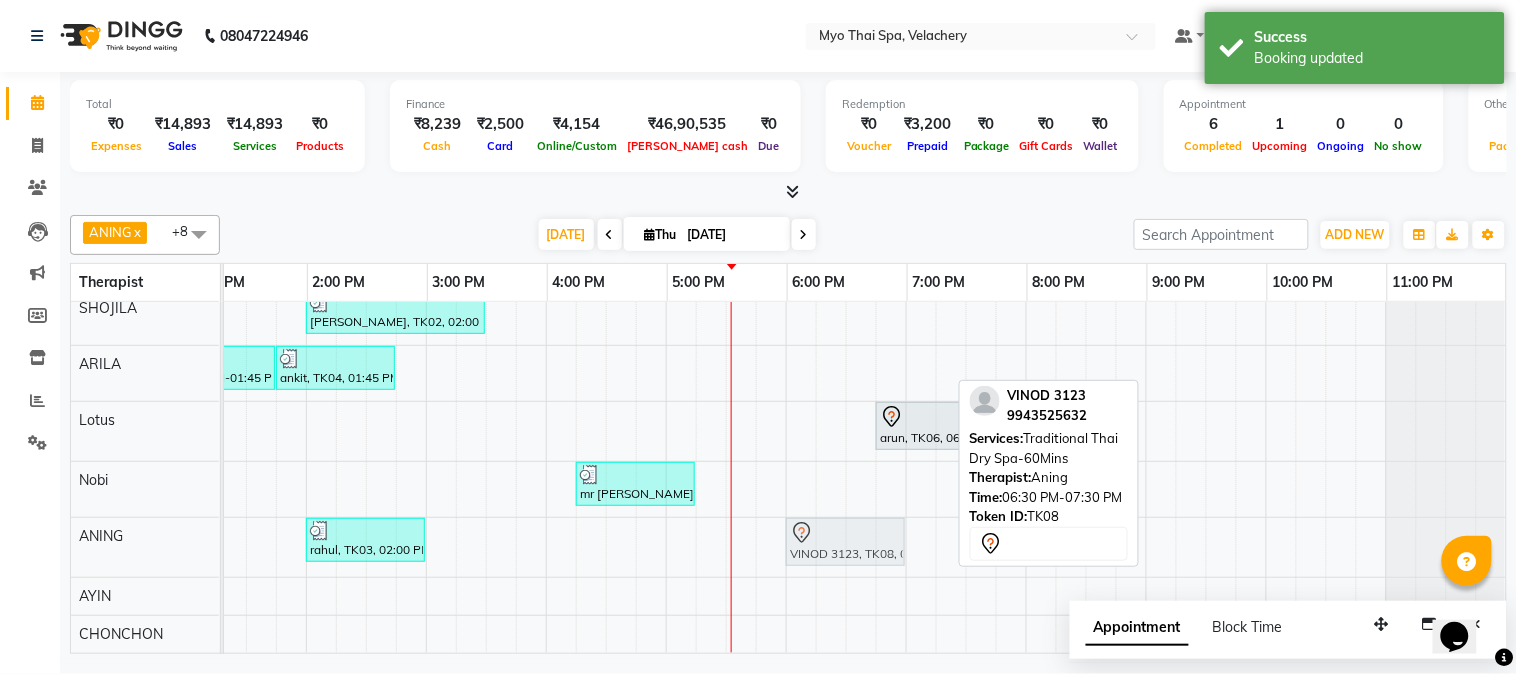 click on "rahul, TK03, 02:00 PM-03:00 PM, Thai Dry (60 min) NB             VINOD 3123, TK08, 06:30 PM-07:30 PM, Traditional Thai Dry Spa-60Mins             VINOD 3123, TK08, 06:30 PM-07:30 PM, Traditional Thai Dry Spa-60Mins" at bounding box center (-294, 547) 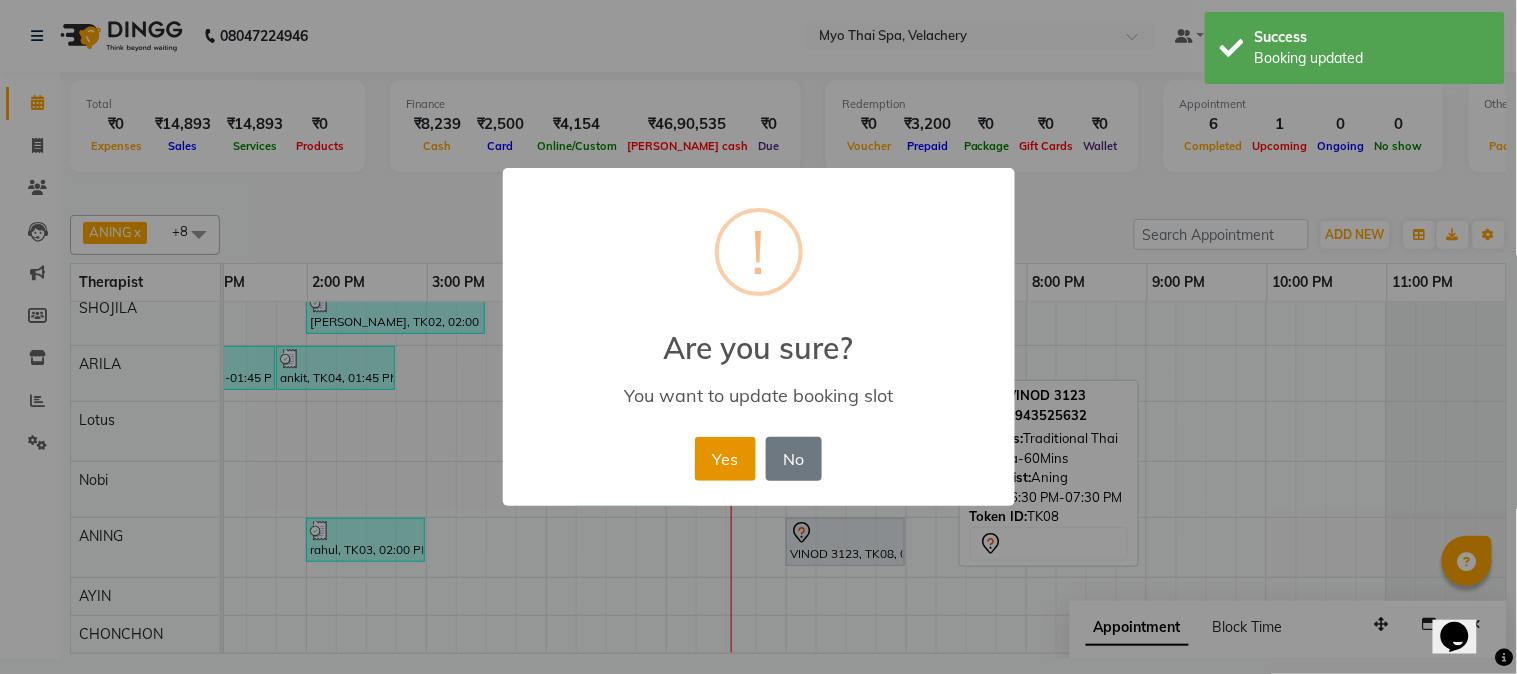 click on "Yes" at bounding box center [725, 459] 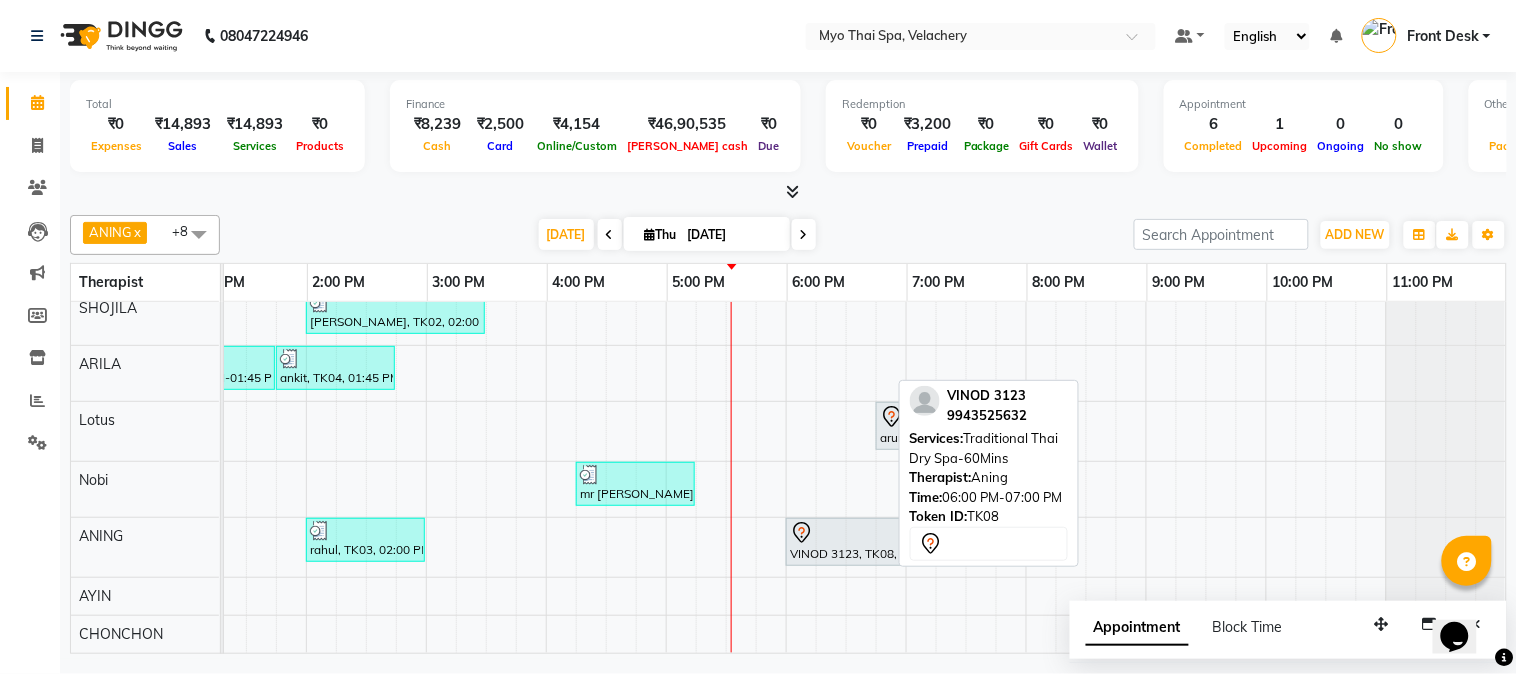 click 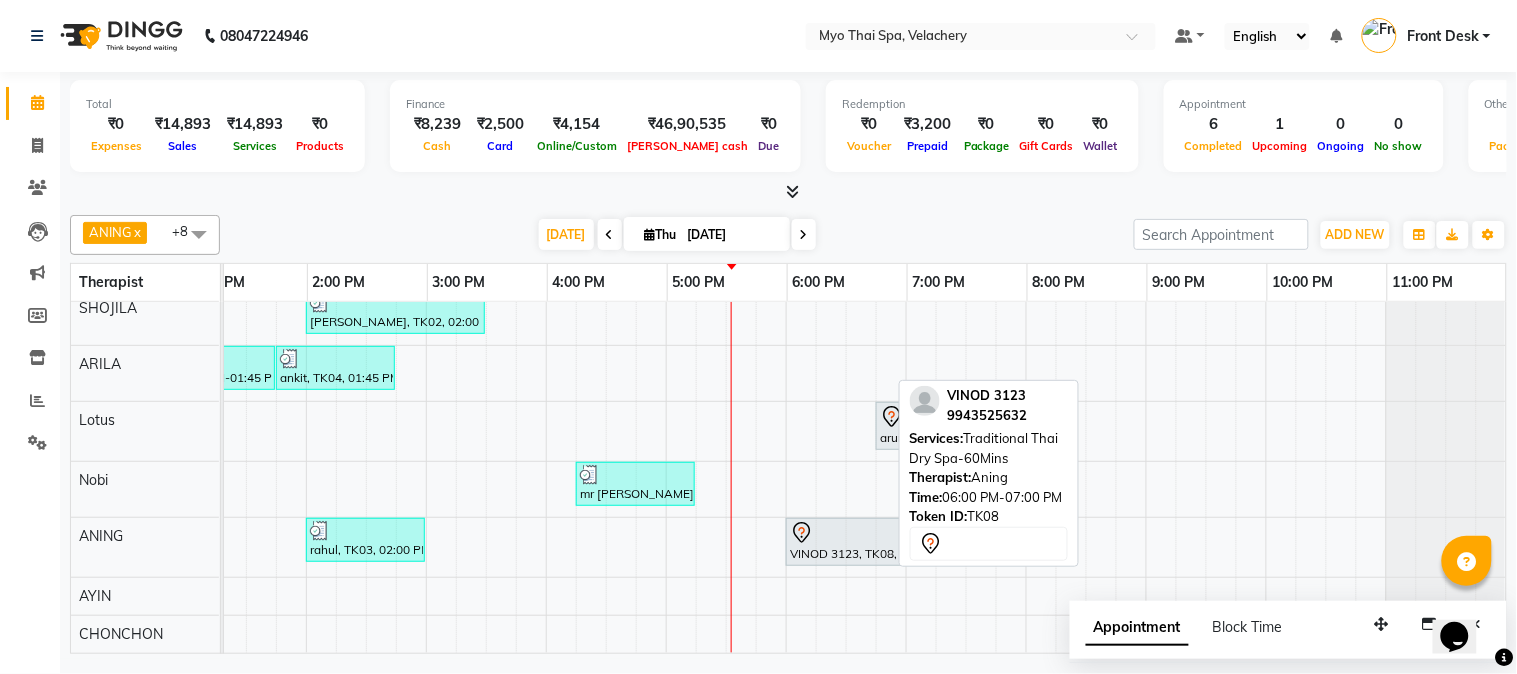 click 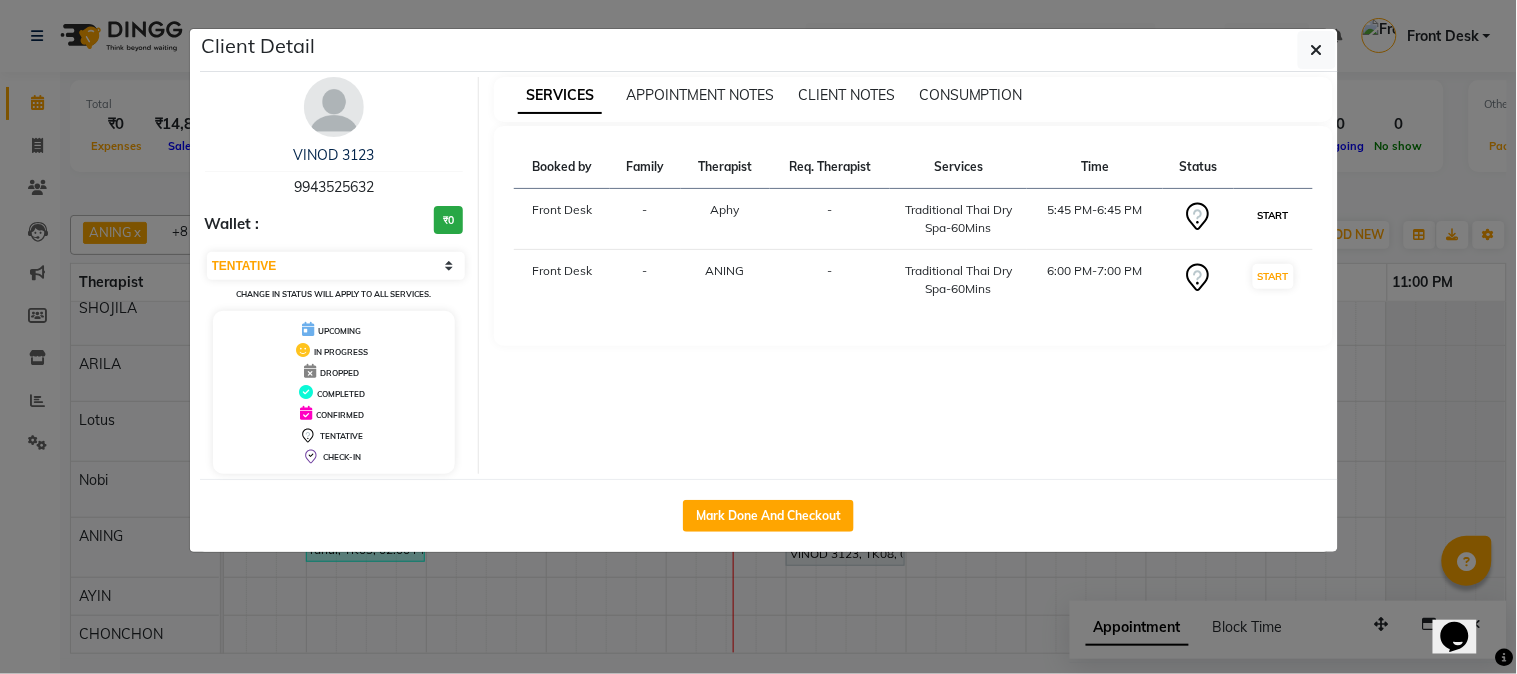 click on "START" at bounding box center [1273, 215] 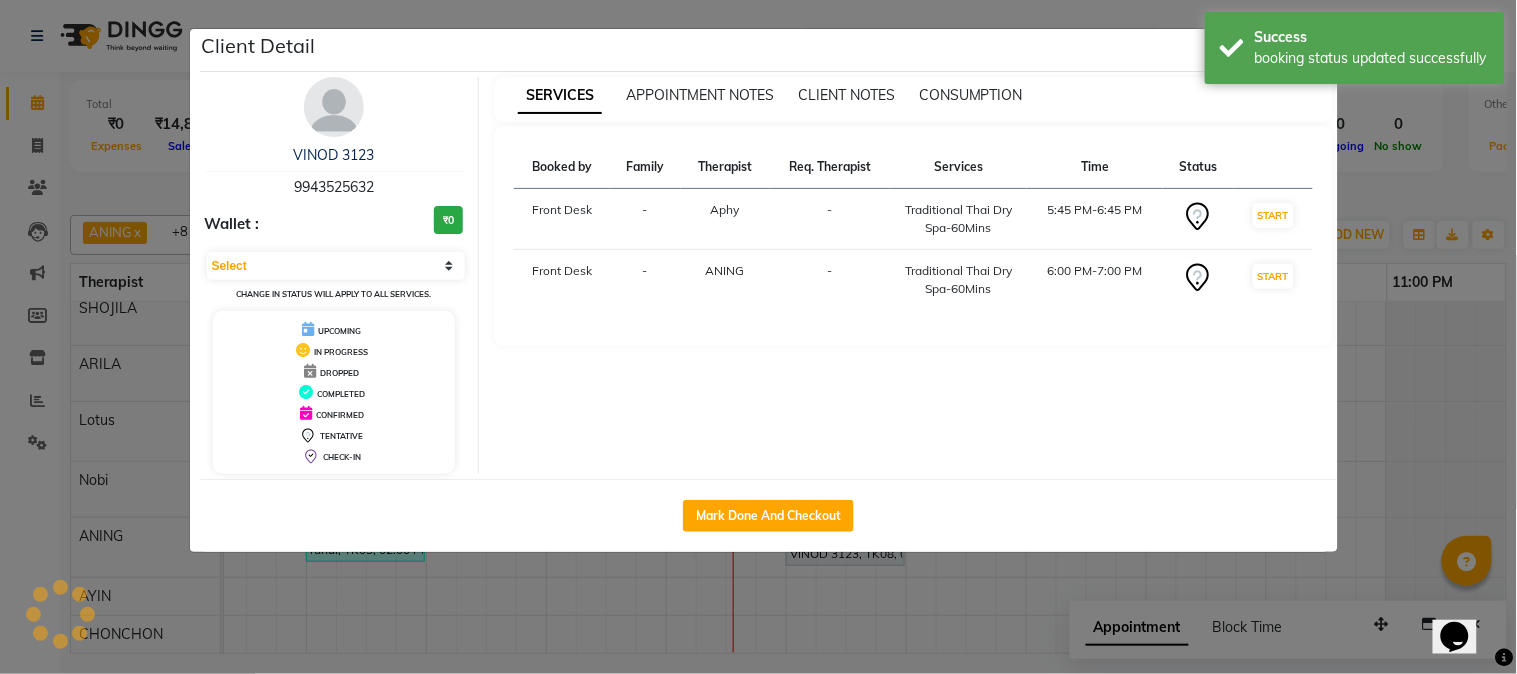 scroll, scrollTop: 123, scrollLeft: 0, axis: vertical 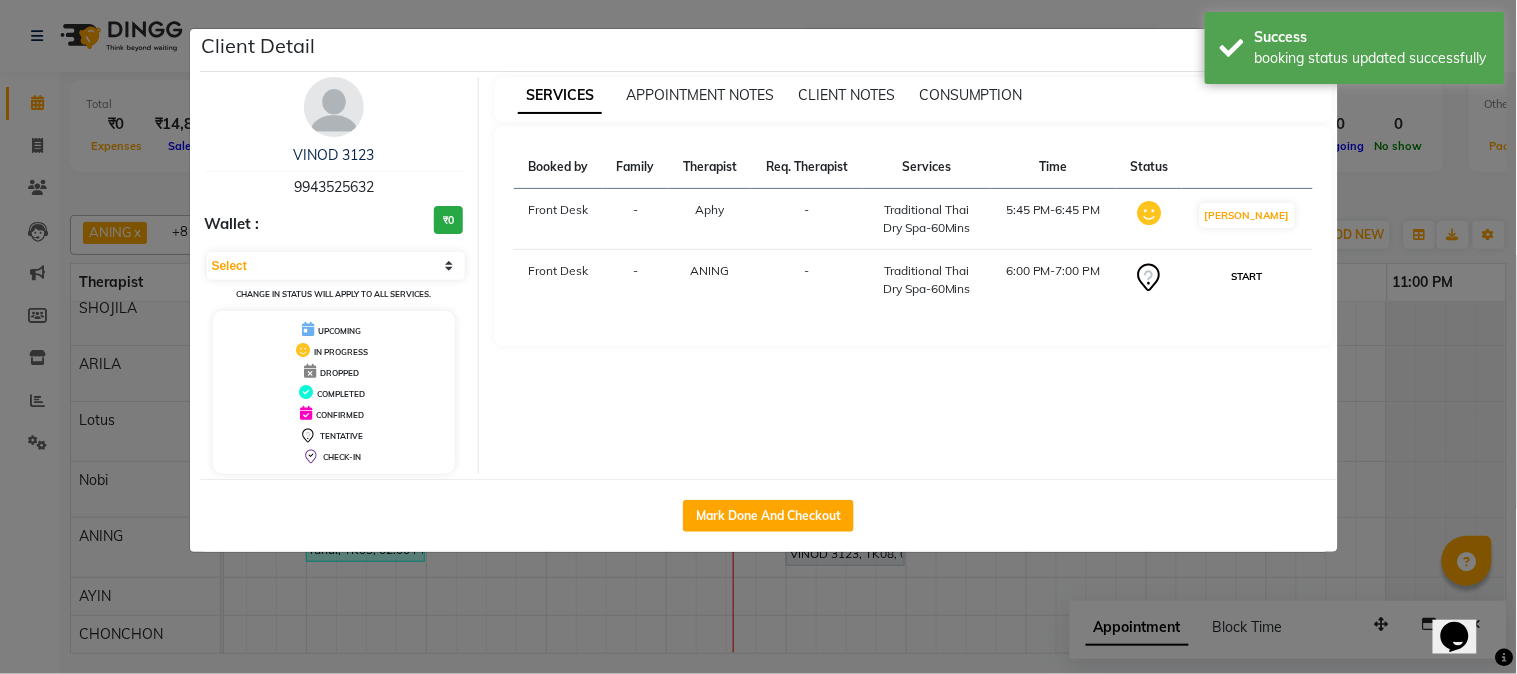 click on "START" at bounding box center [1247, 276] 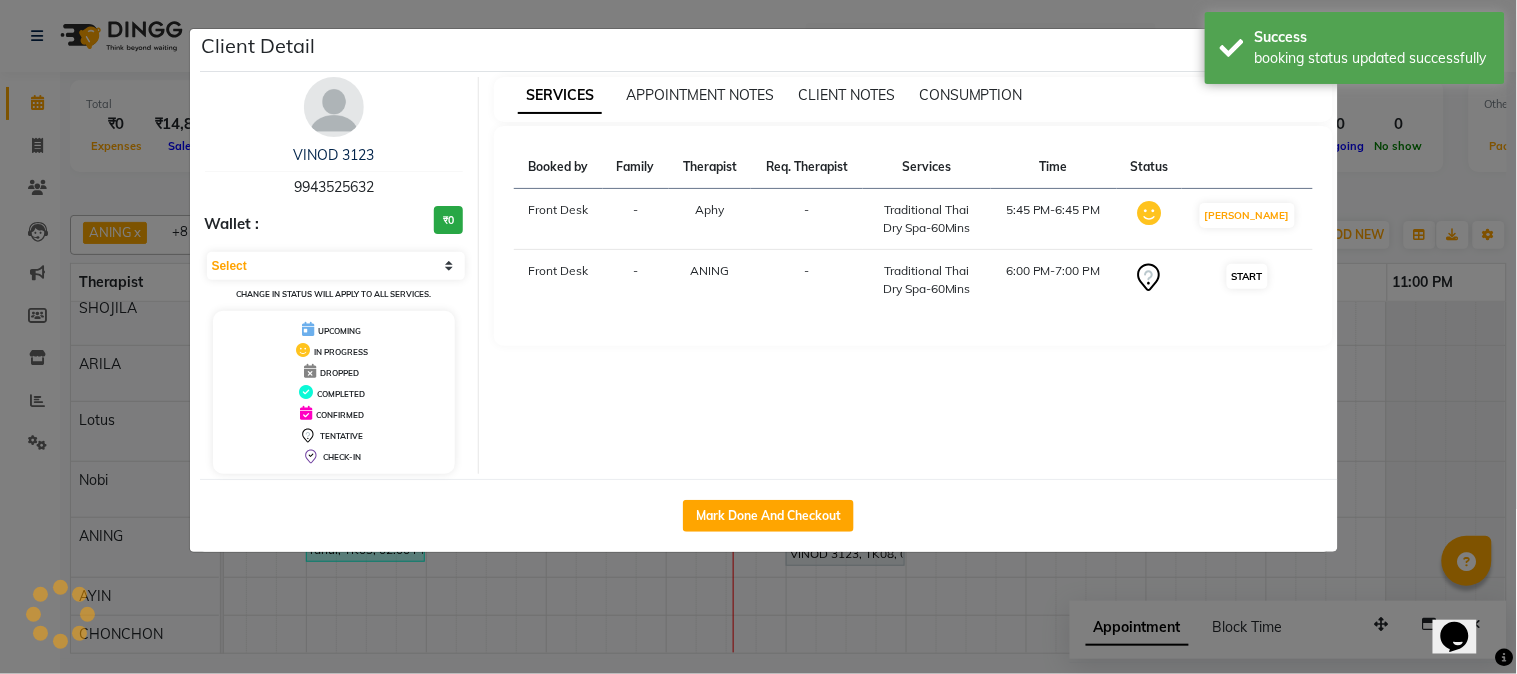 select on "1" 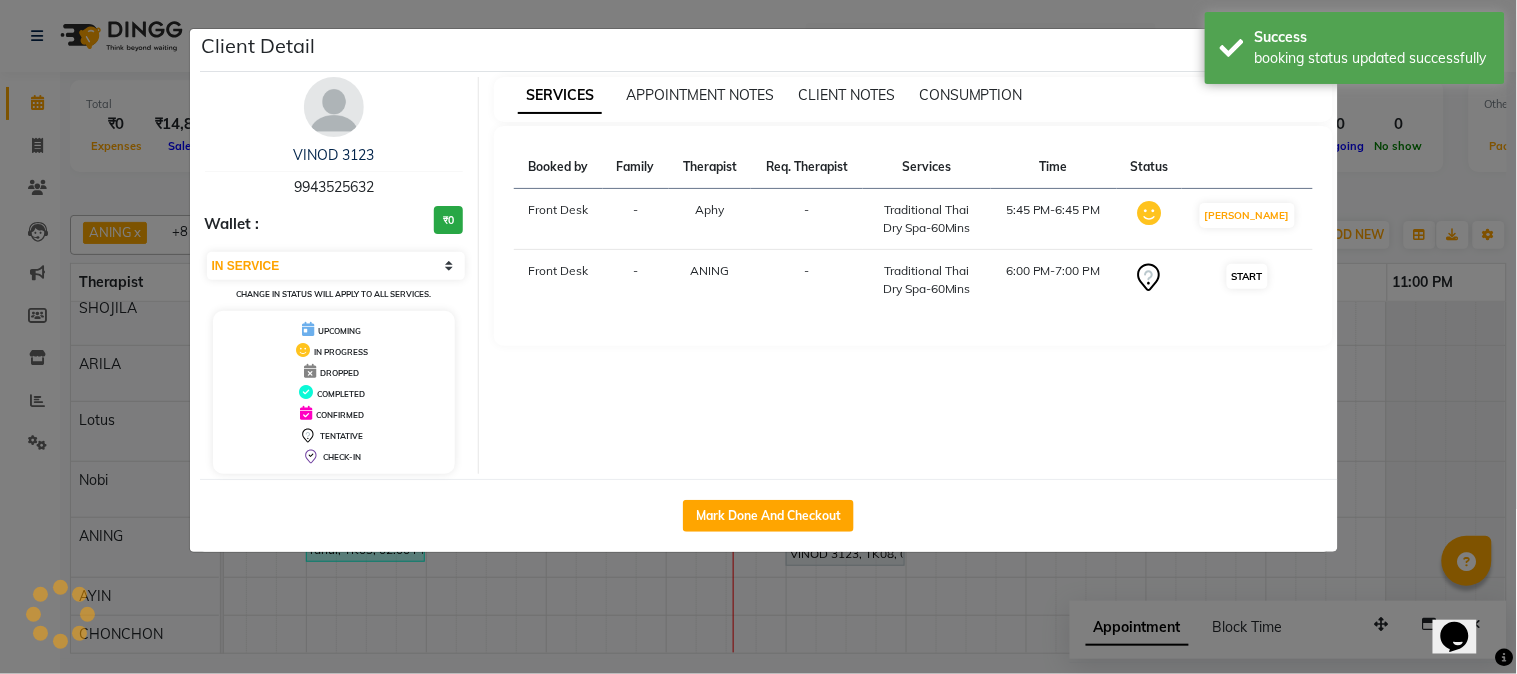 scroll, scrollTop: 118, scrollLeft: 0, axis: vertical 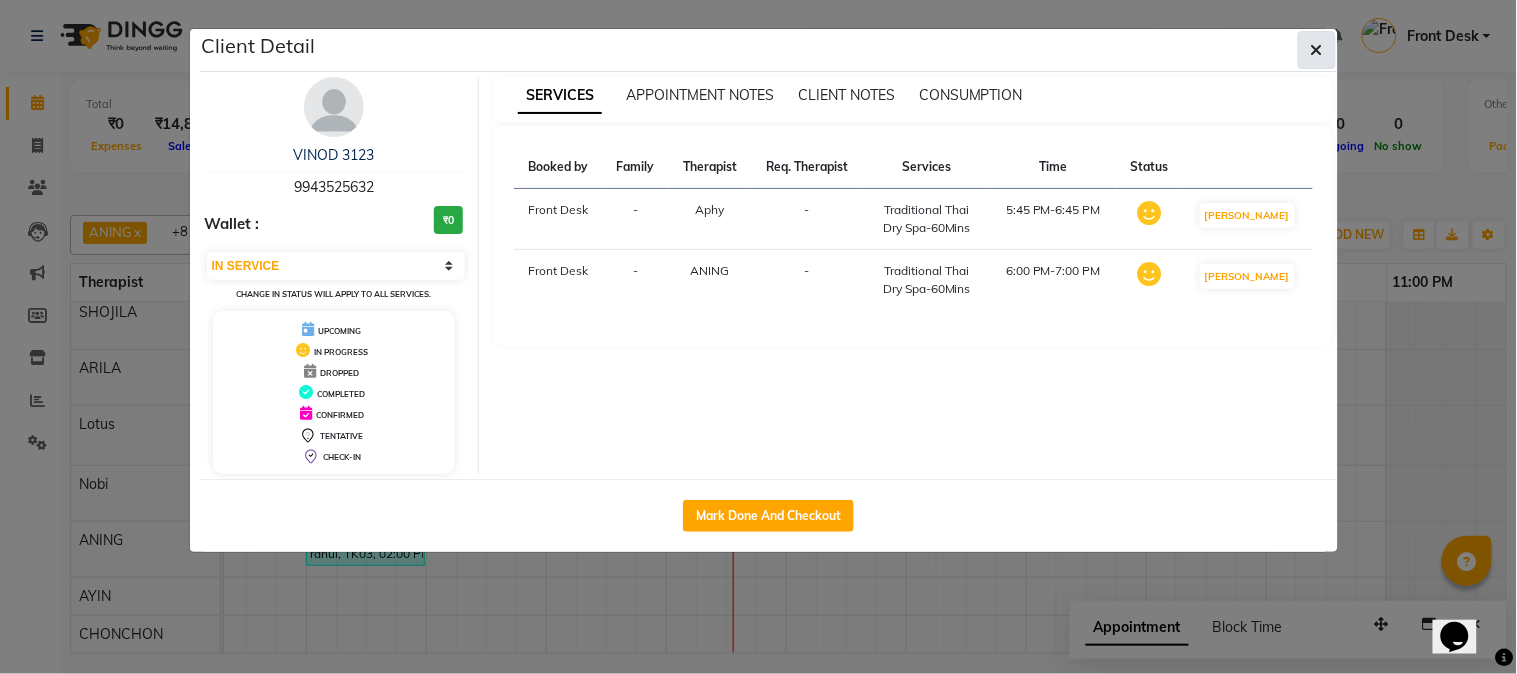click 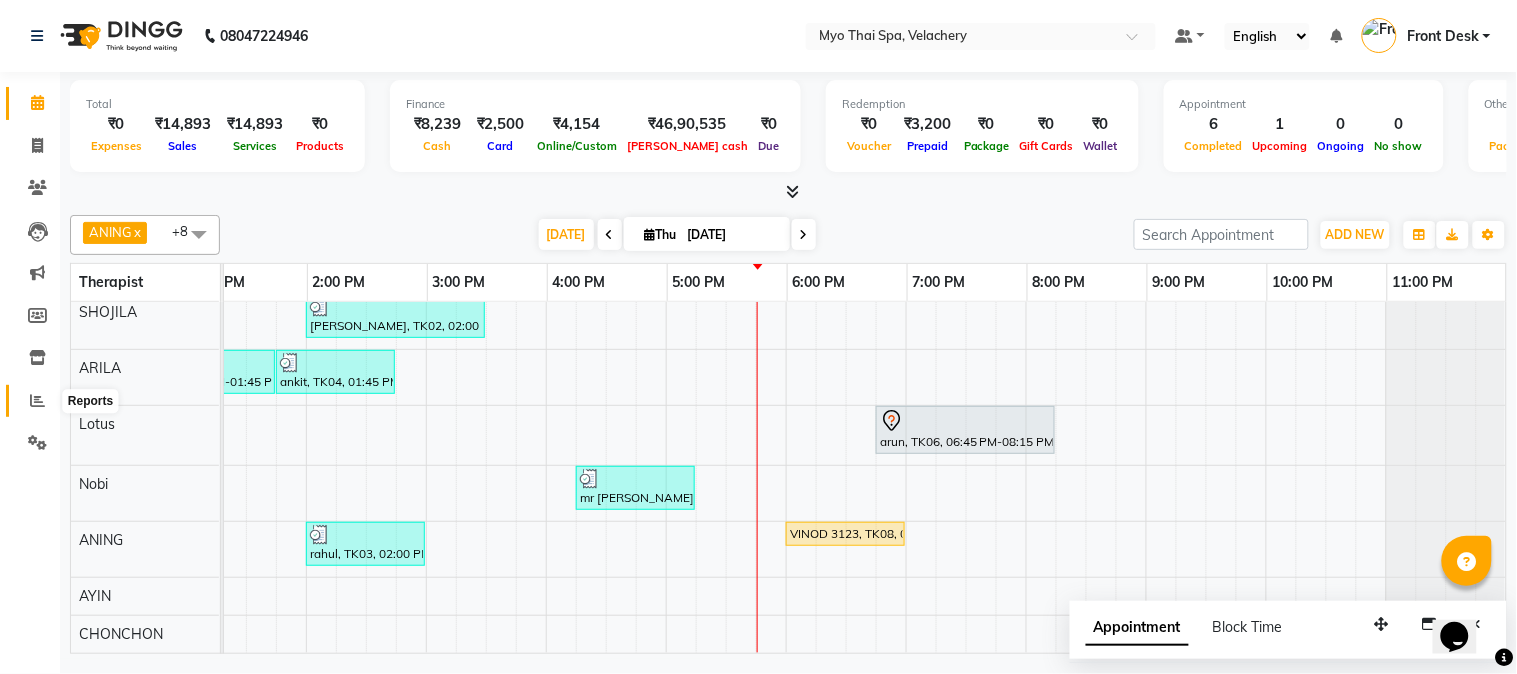 click 